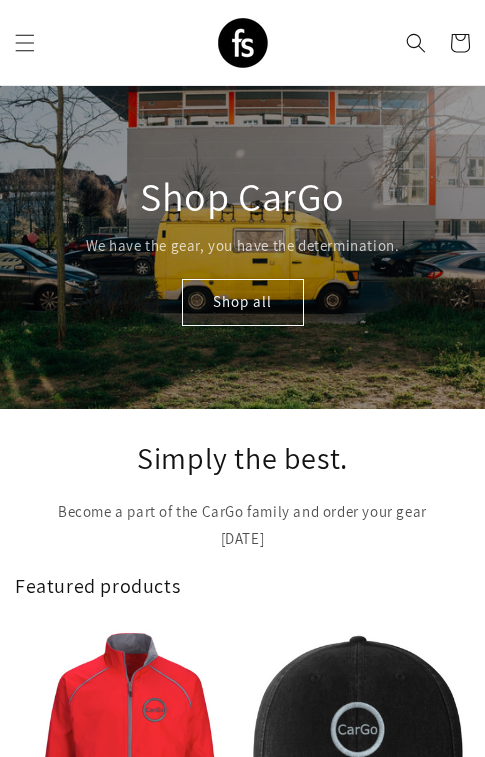 scroll, scrollTop: 0, scrollLeft: 0, axis: both 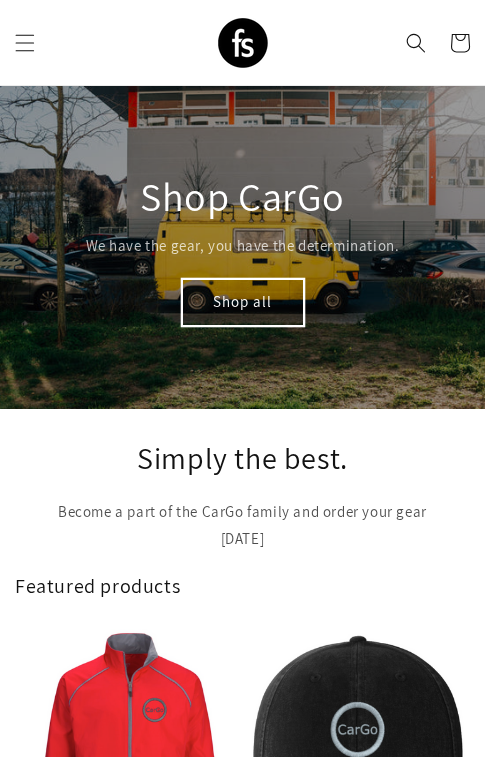 click on "Shop all" at bounding box center [243, 302] 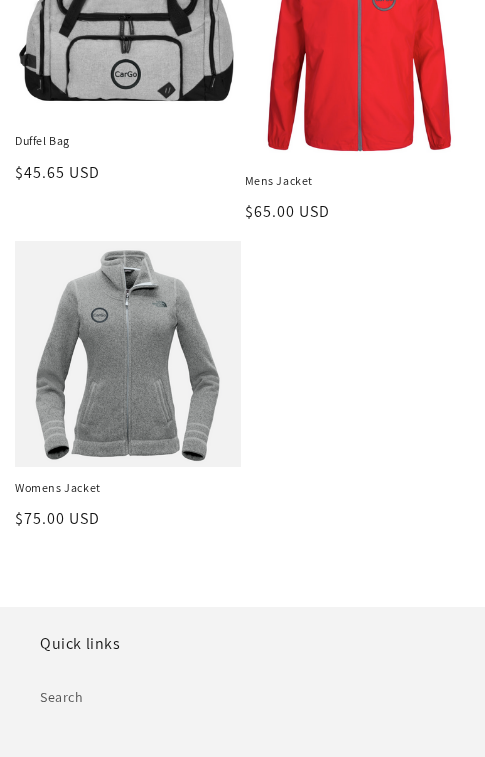 scroll, scrollTop: 659, scrollLeft: 0, axis: vertical 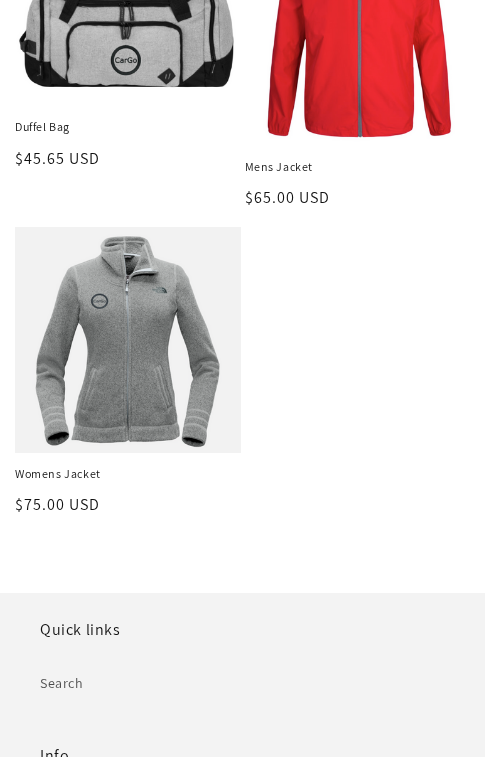 click on "Womens Jacket" at bounding box center (128, 474) 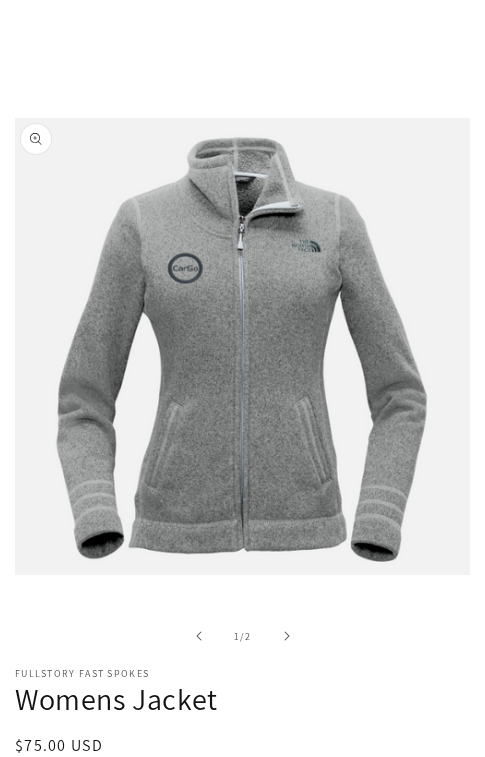 scroll, scrollTop: 247, scrollLeft: 0, axis: vertical 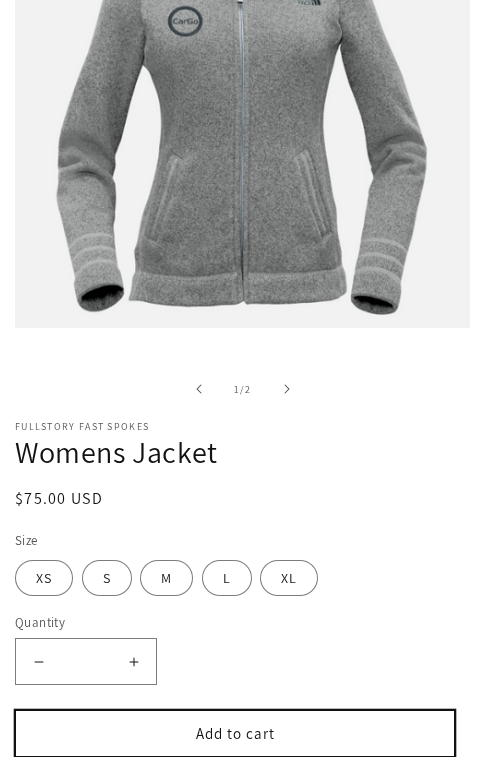 click on "Add to cart" at bounding box center [235, 733] 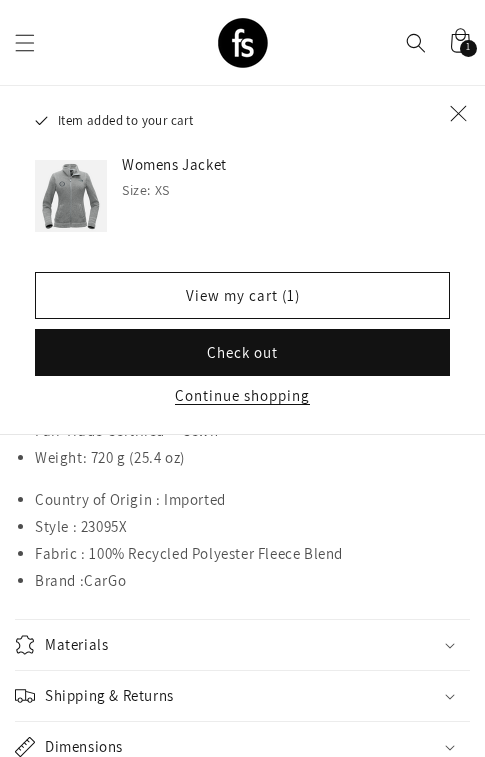 scroll, scrollTop: 247, scrollLeft: 0, axis: vertical 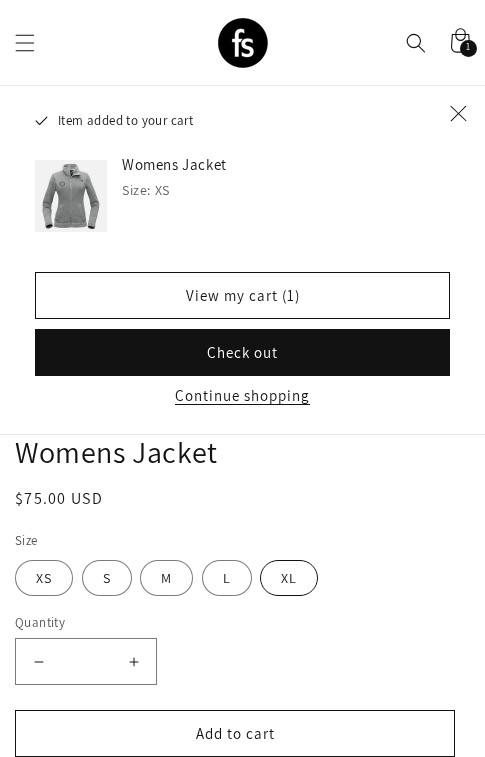 click on "XL" at bounding box center (289, 578) 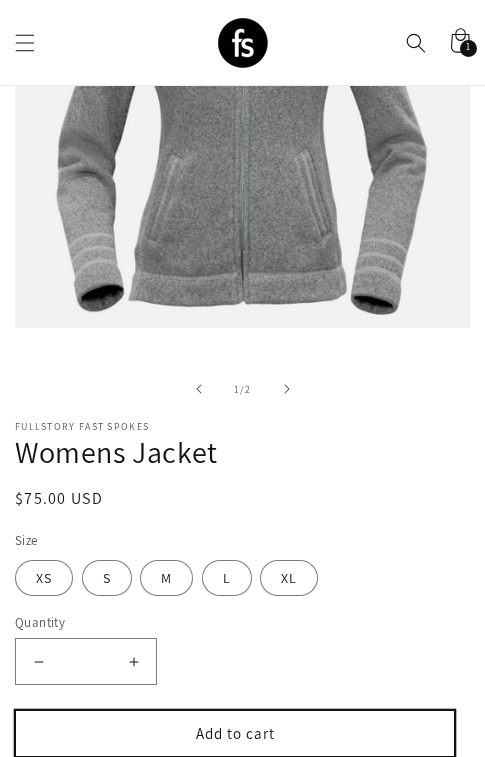 click on "Add to cart" at bounding box center (235, 733) 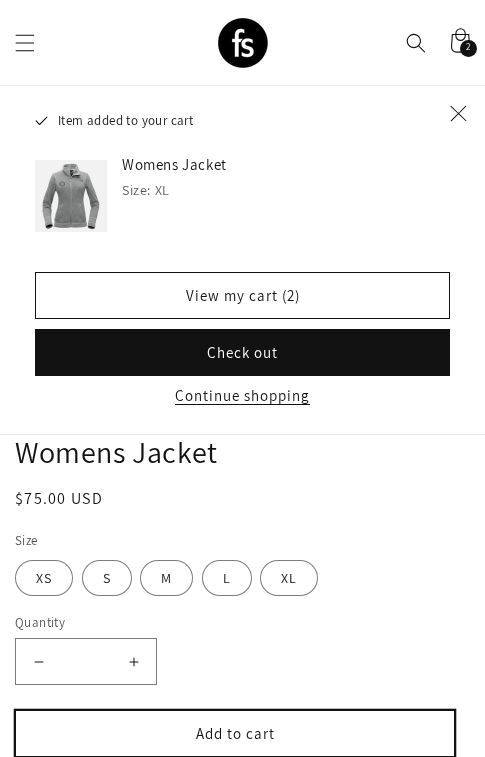 click on "Add to cart" at bounding box center [235, 733] 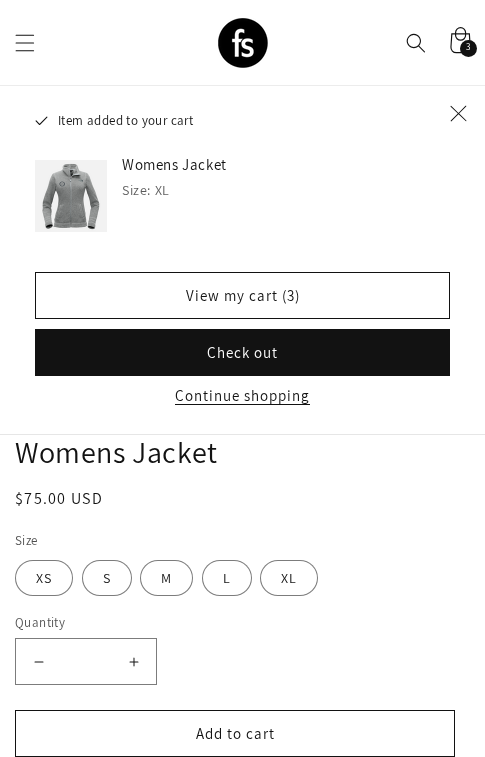 click 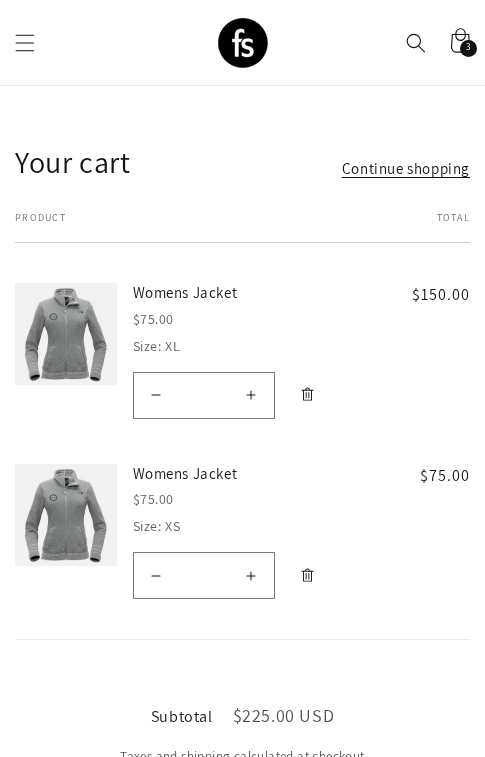 scroll, scrollTop: 73, scrollLeft: 0, axis: vertical 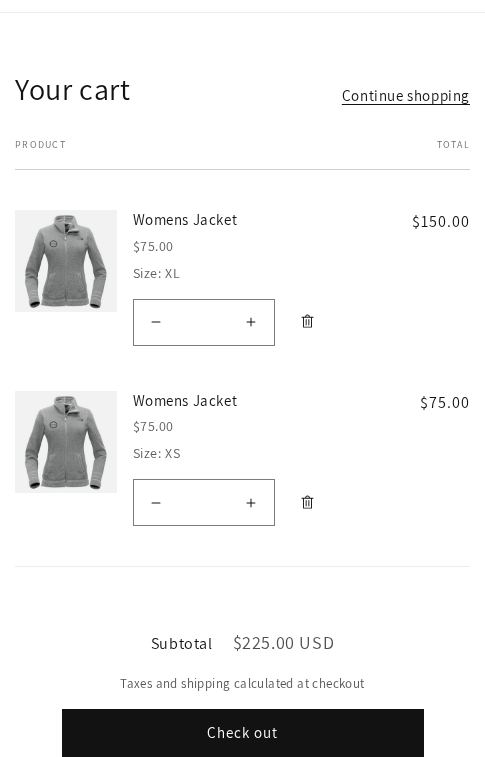 click on "Check out" at bounding box center (243, 733) 